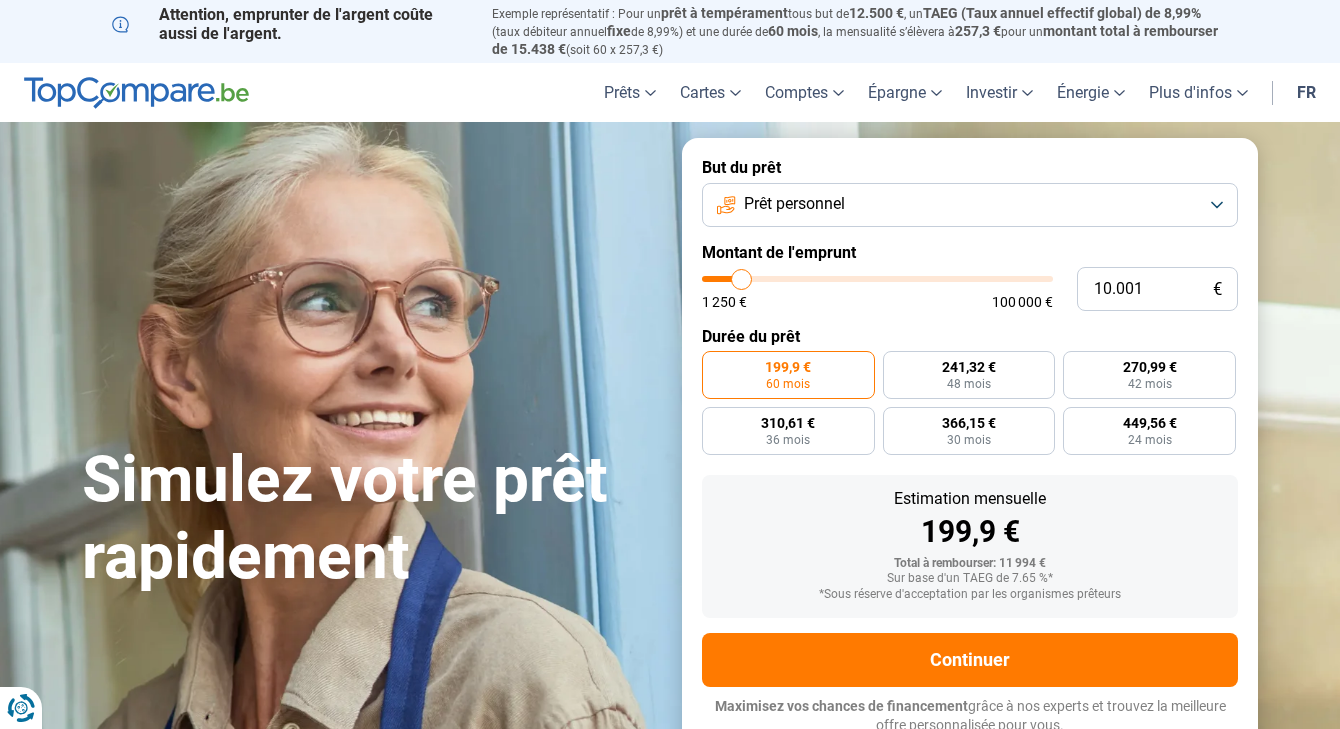 scroll, scrollTop: 0, scrollLeft: 0, axis: both 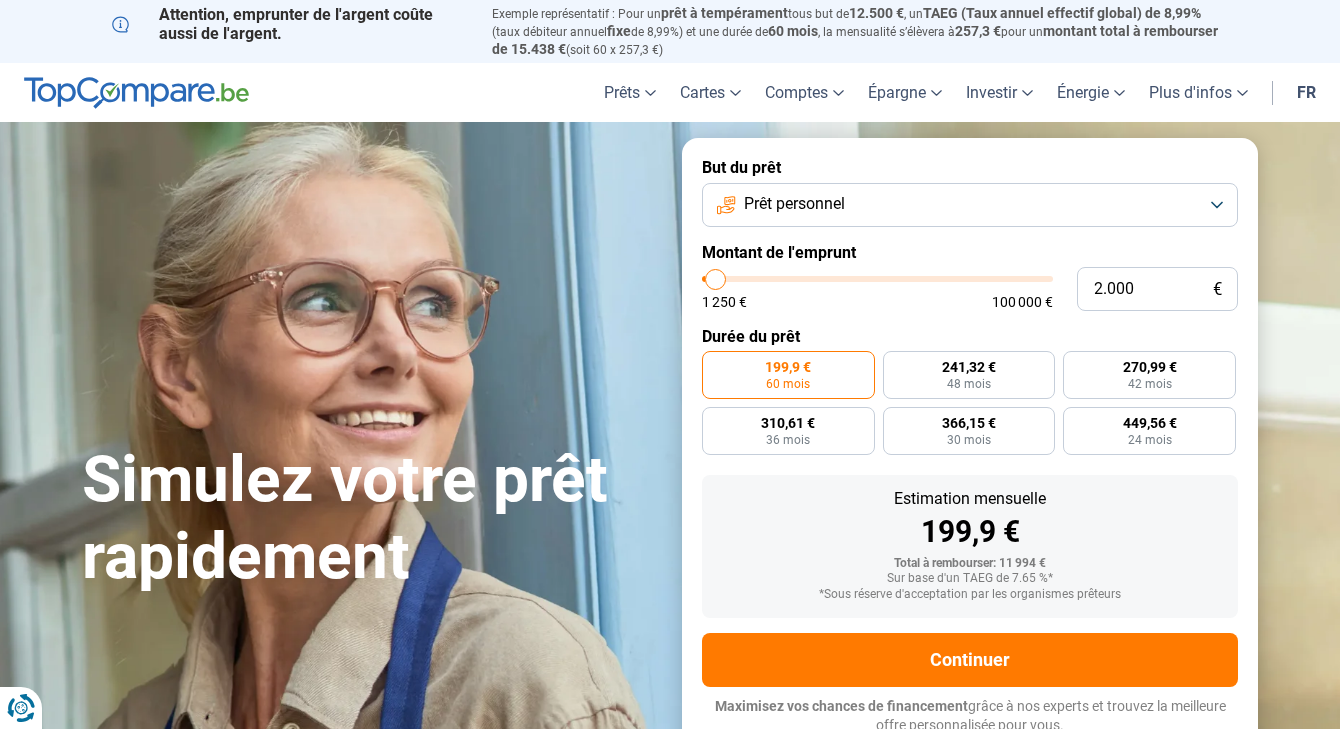 drag, startPoint x: 748, startPoint y: 279, endPoint x: 716, endPoint y: 281, distance: 32.06244 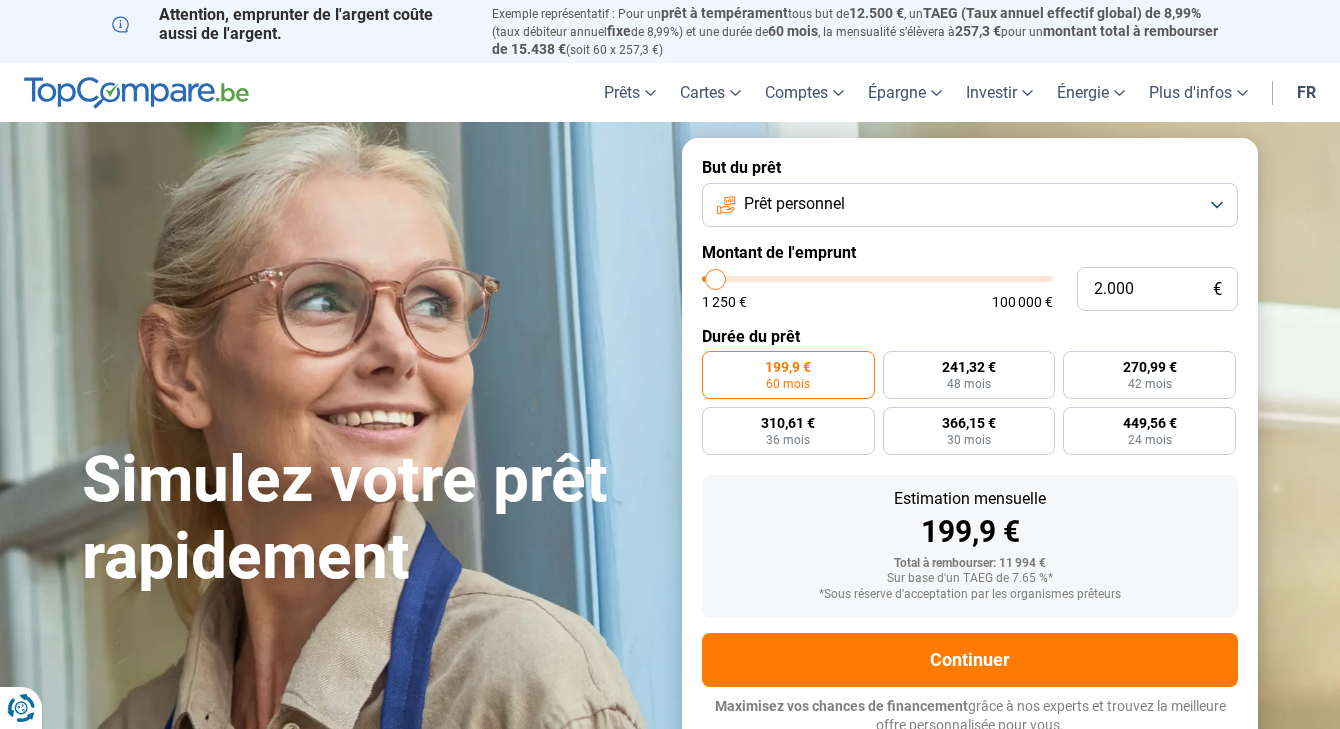 type on "2000" 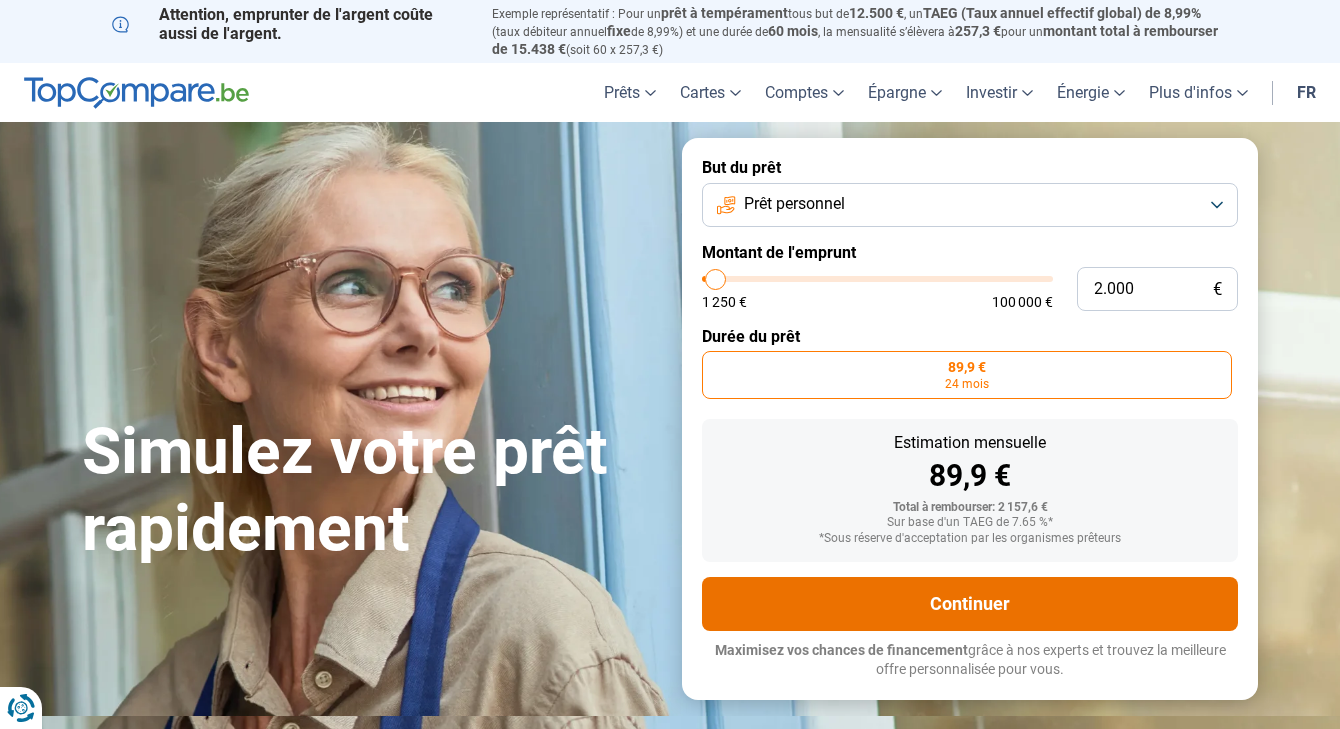 click on "Continuer" at bounding box center [970, 604] 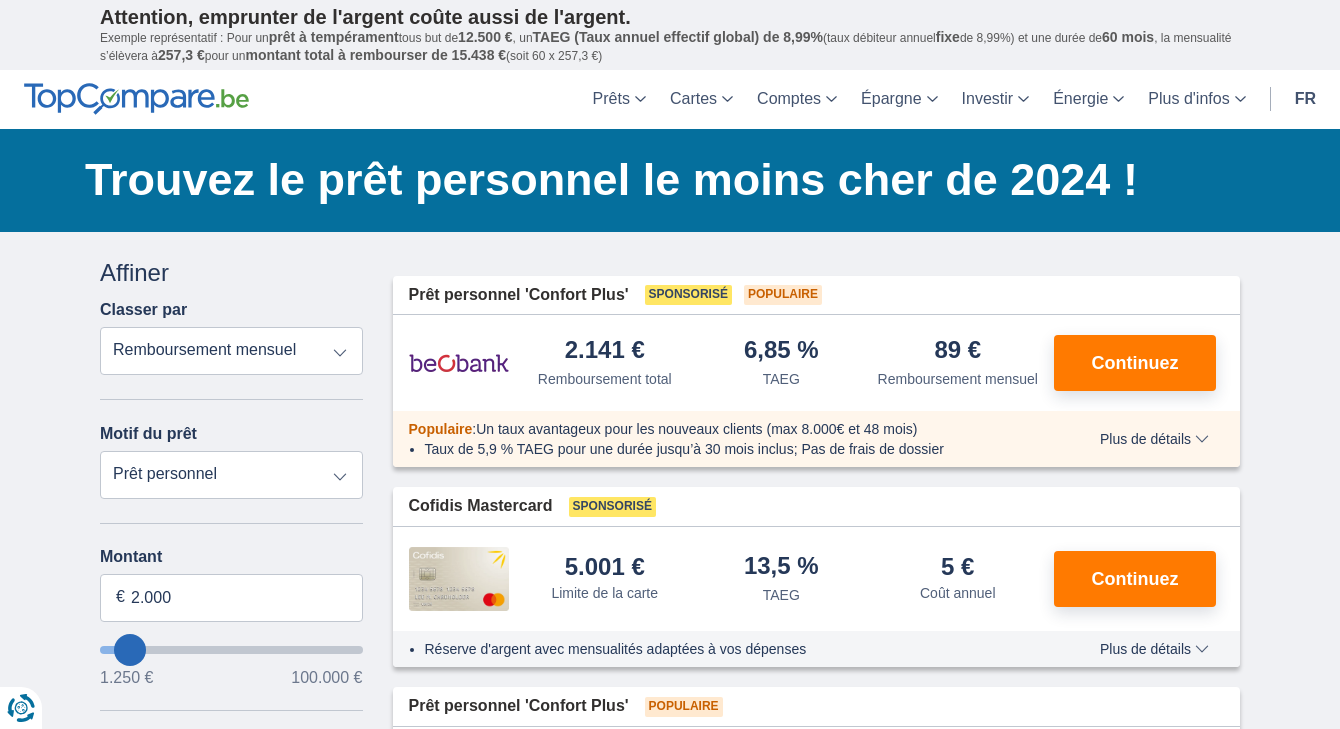 scroll, scrollTop: 0, scrollLeft: 0, axis: both 